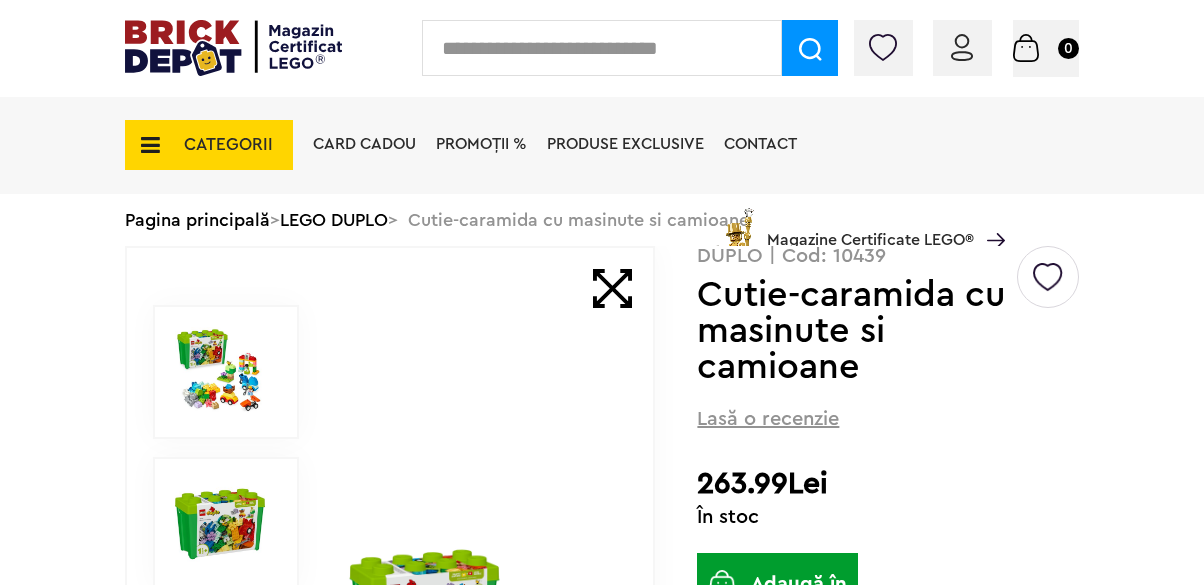 scroll, scrollTop: 267, scrollLeft: 0, axis: vertical 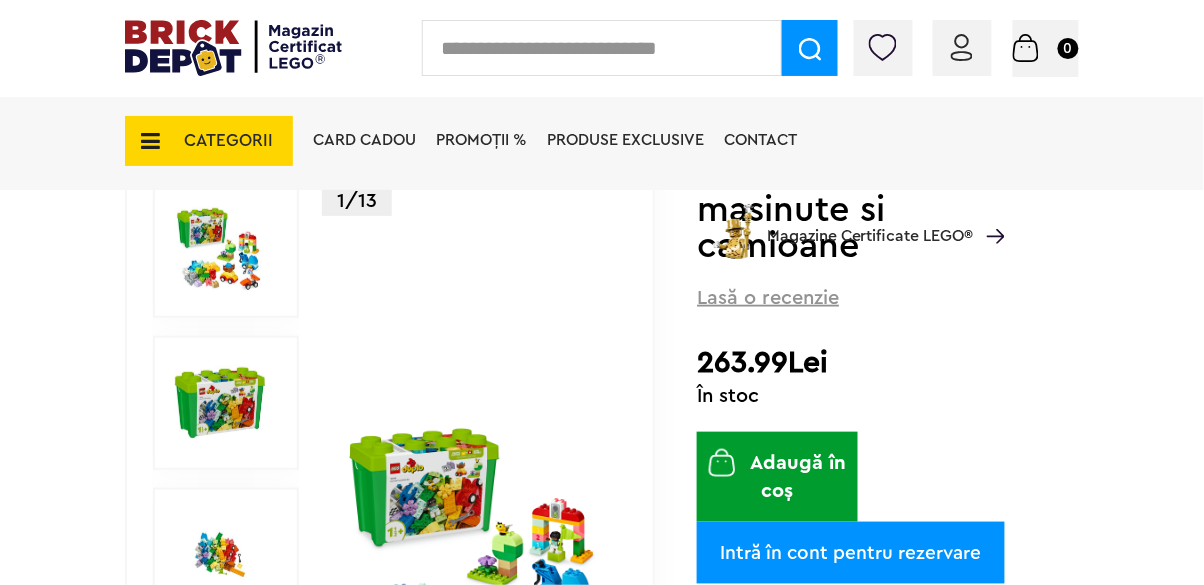 click on "Adaugă în coș" at bounding box center (777, 477) 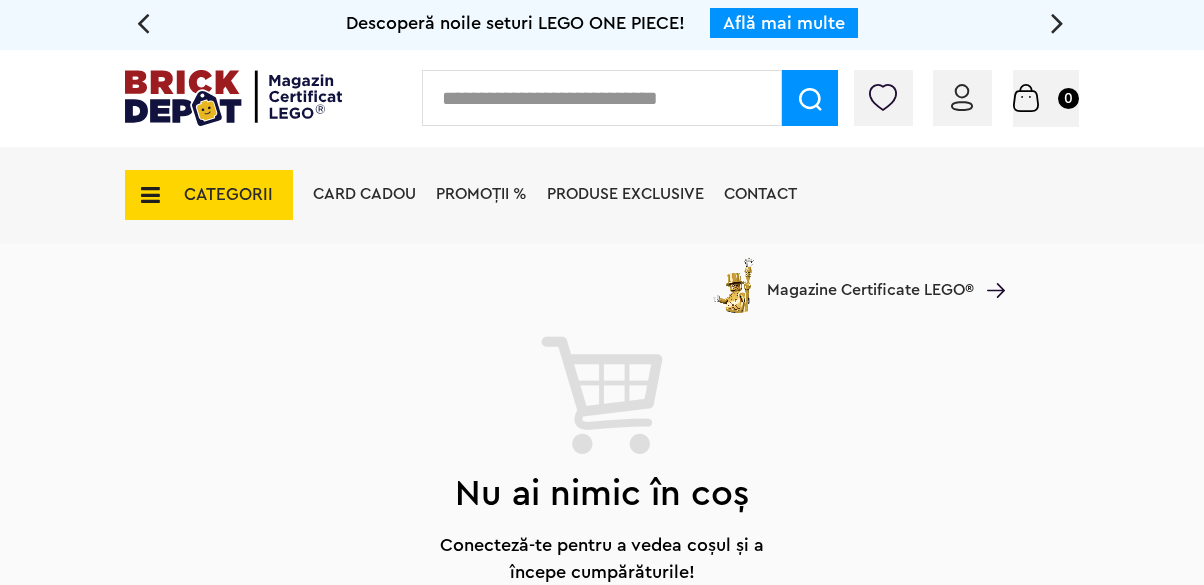 scroll, scrollTop: 0, scrollLeft: 0, axis: both 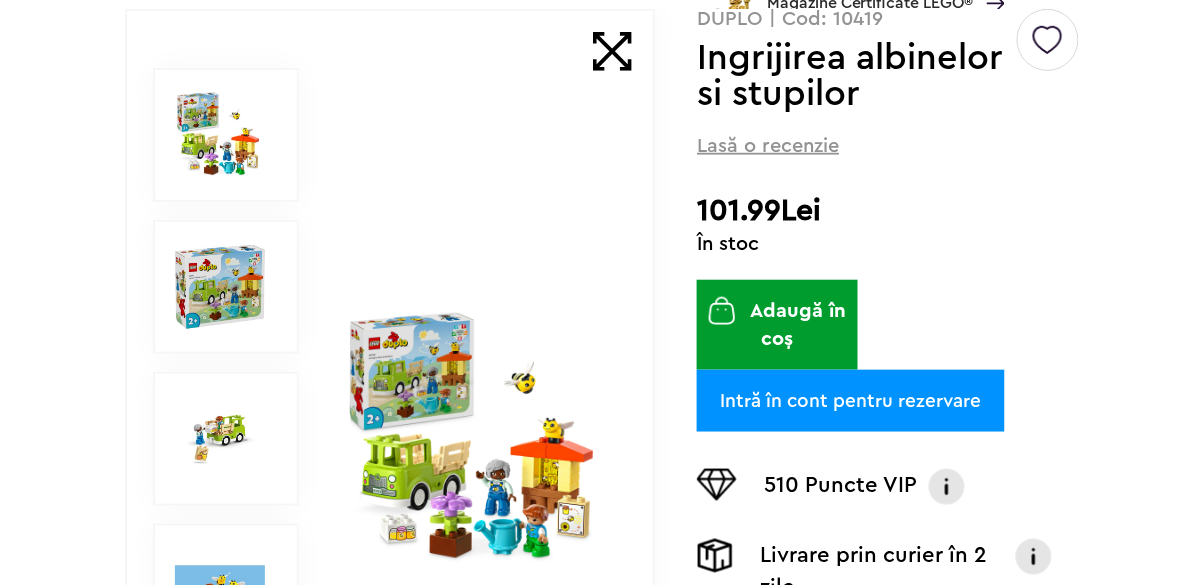 click on "Adaugă în coș" at bounding box center (777, 325) 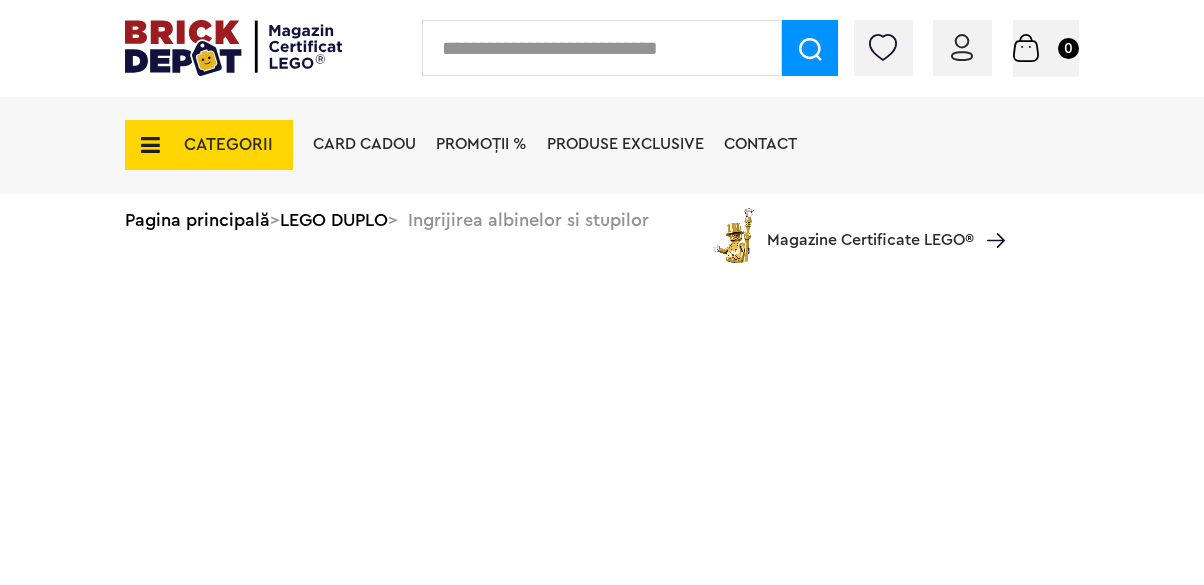 scroll, scrollTop: 0, scrollLeft: 0, axis: both 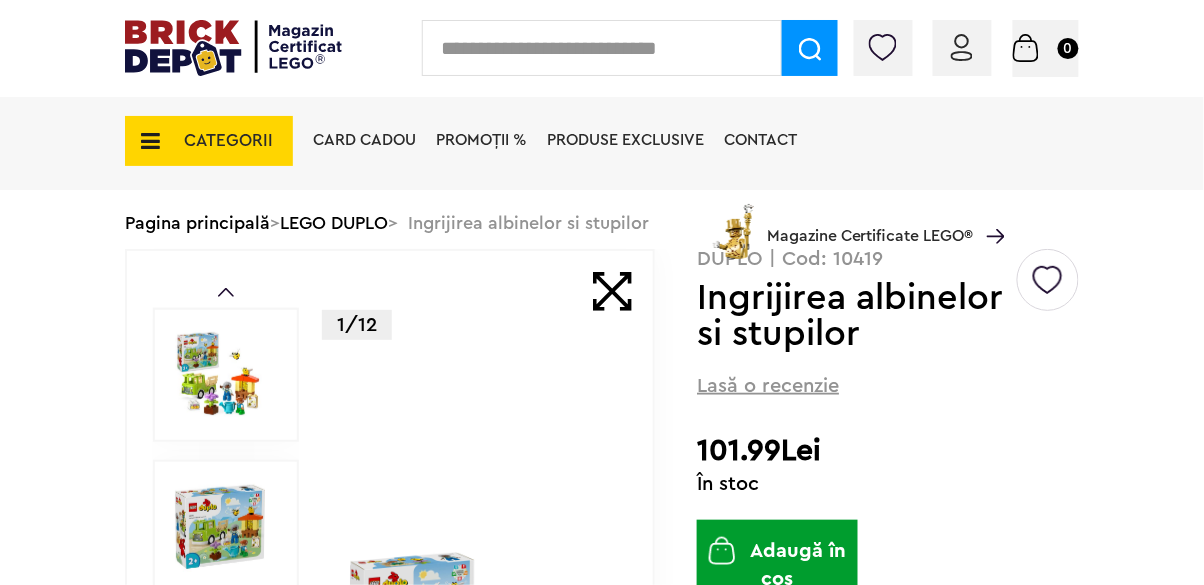 click on "În stoc" at bounding box center (888, 484) 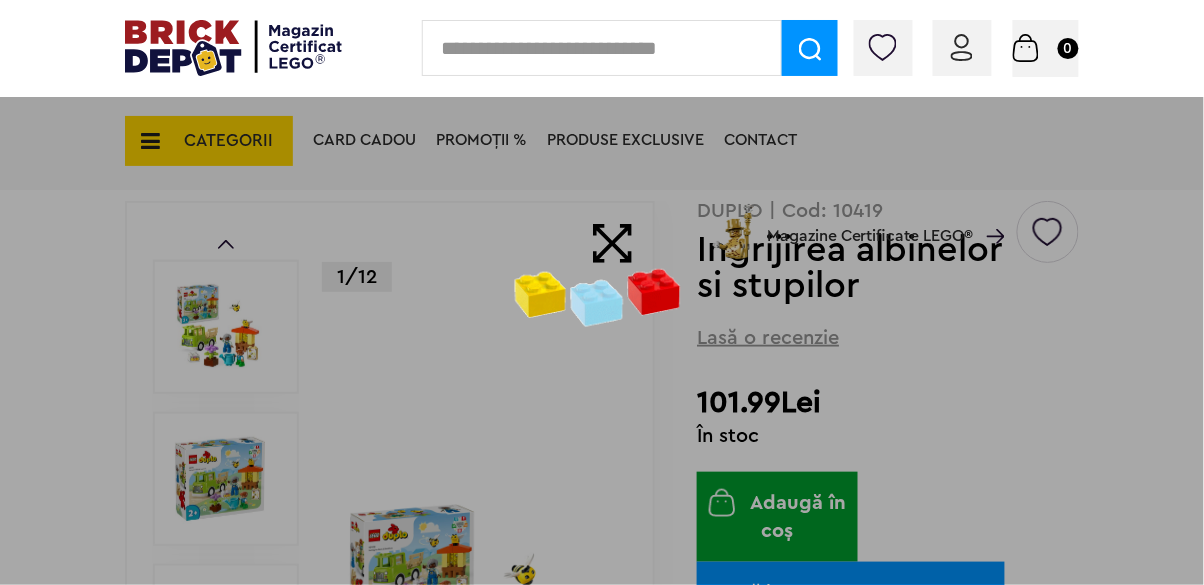 scroll, scrollTop: 189, scrollLeft: 0, axis: vertical 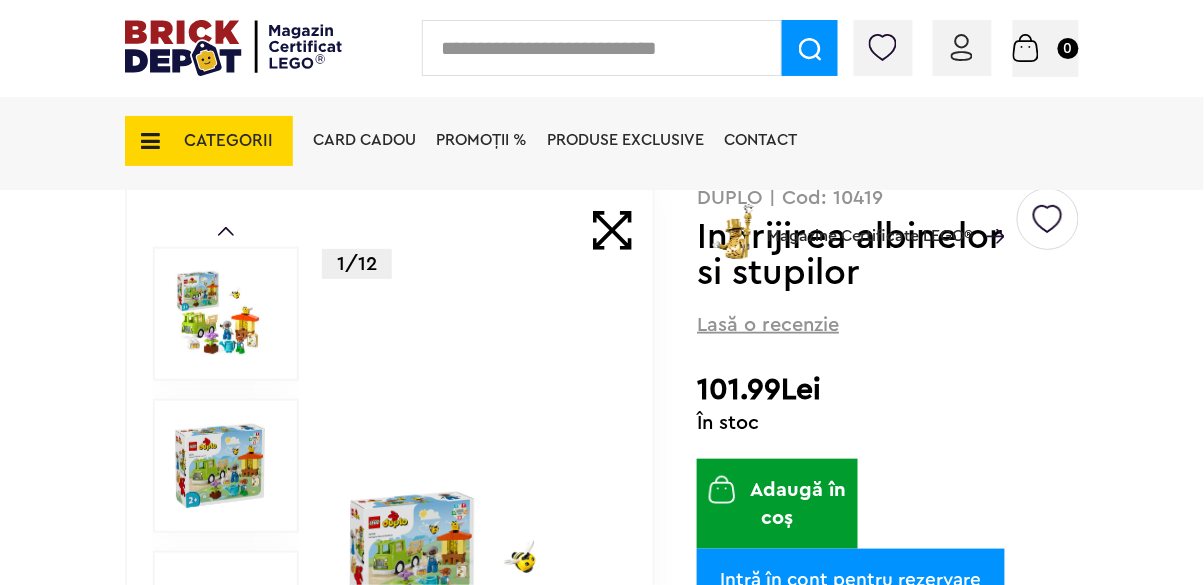 click on "Adaugă în coș" at bounding box center (777, 504) 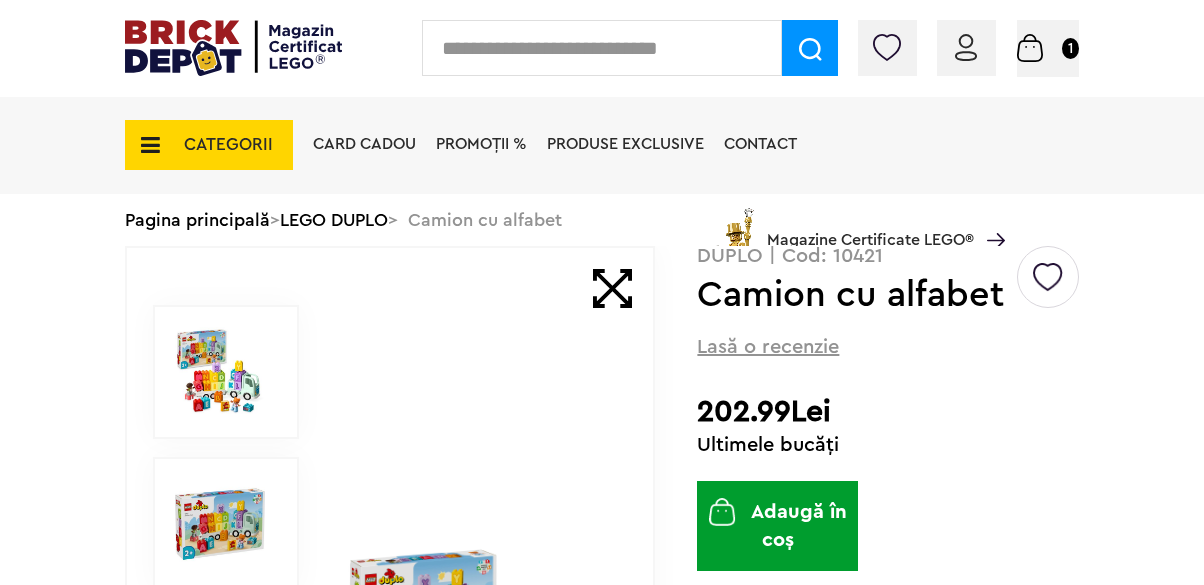 scroll, scrollTop: 264, scrollLeft: 0, axis: vertical 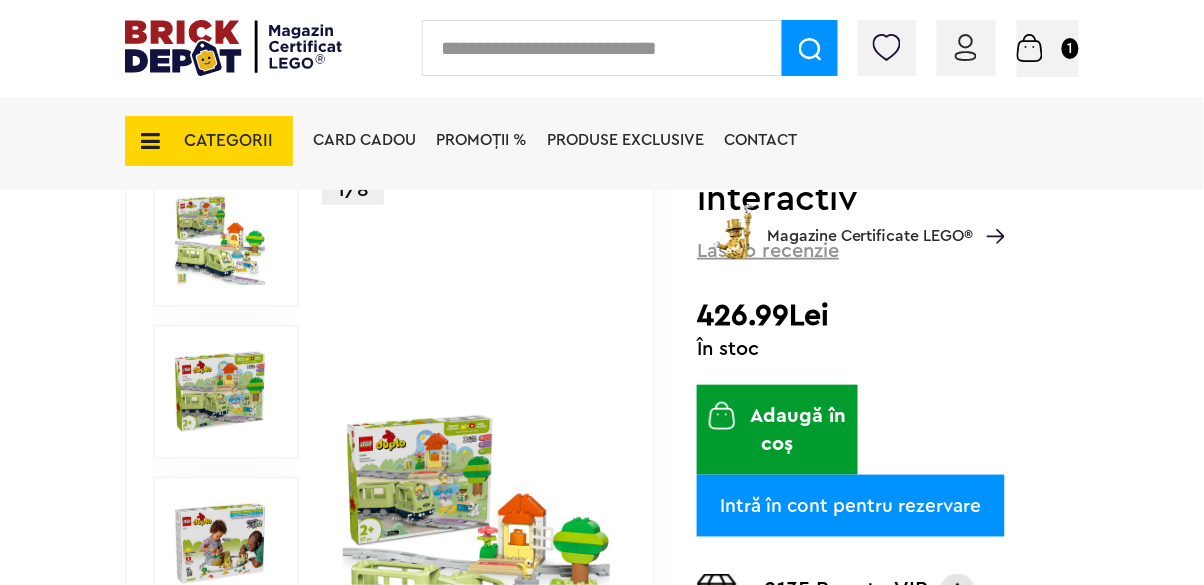 click on "Adaugă în coș" at bounding box center [777, 430] 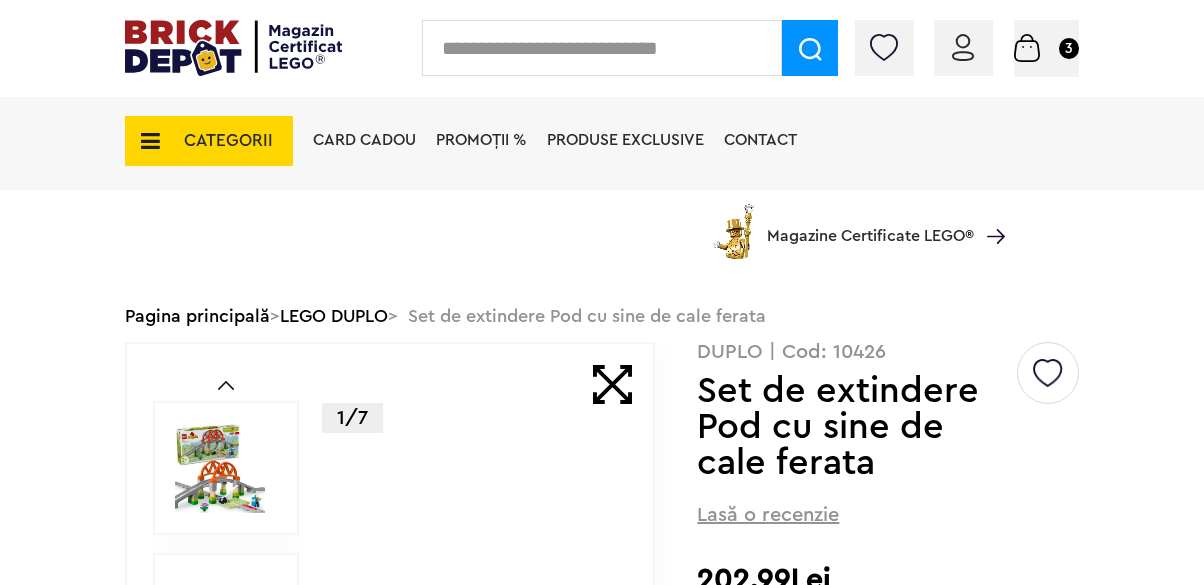 scroll, scrollTop: 368, scrollLeft: 0, axis: vertical 